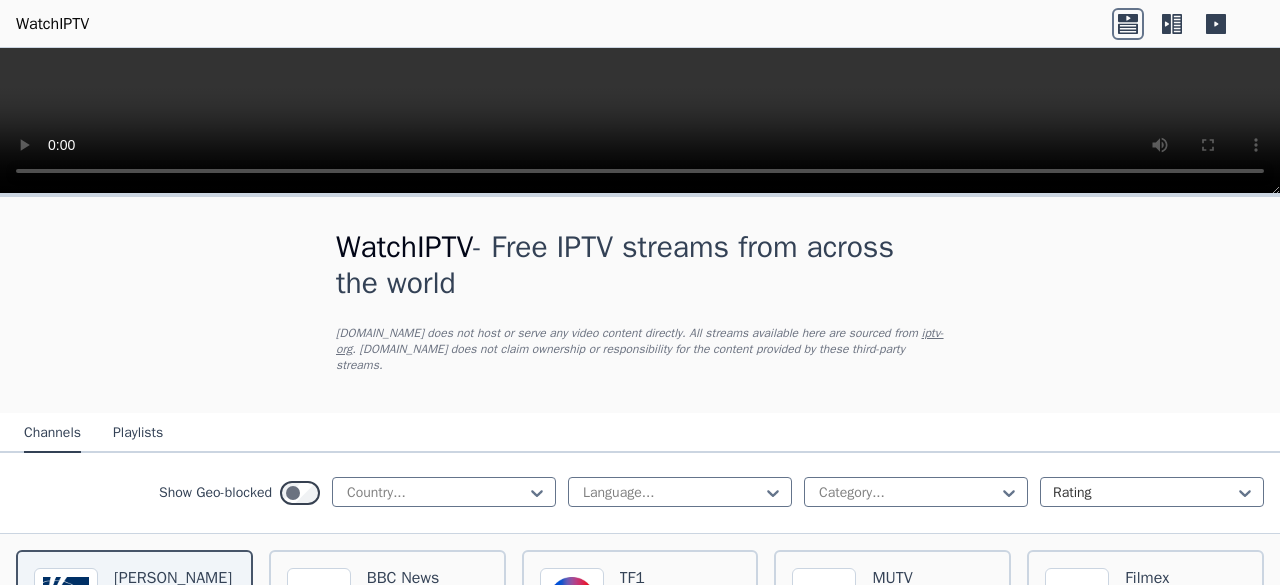 scroll, scrollTop: 0, scrollLeft: 0, axis: both 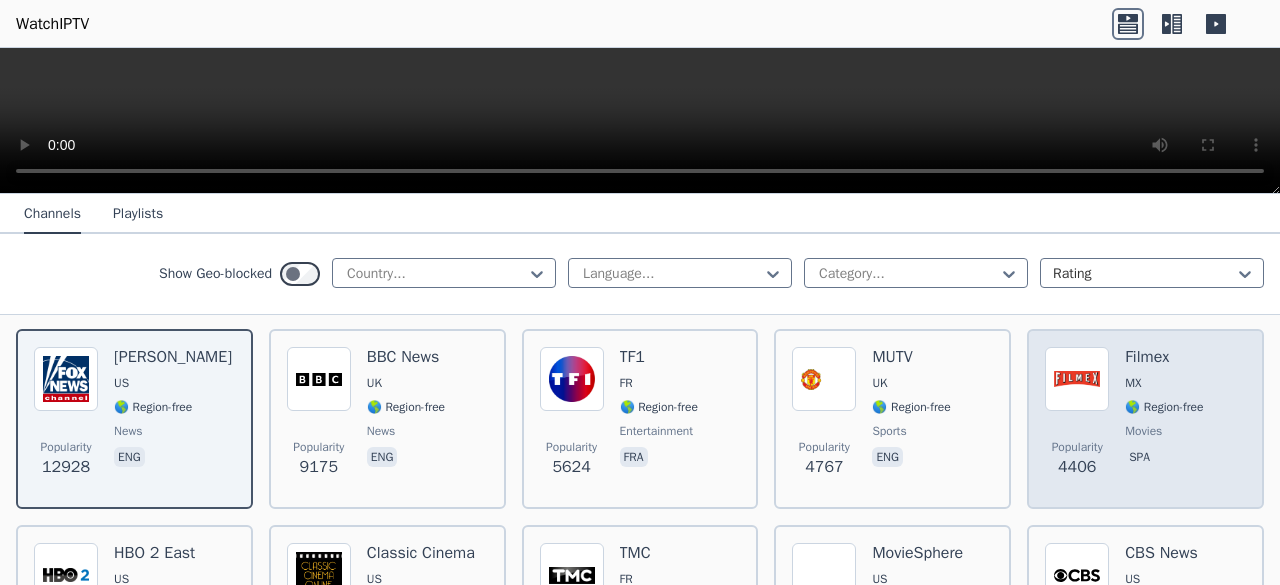 click on "🌎 Region-free" at bounding box center (1164, 407) 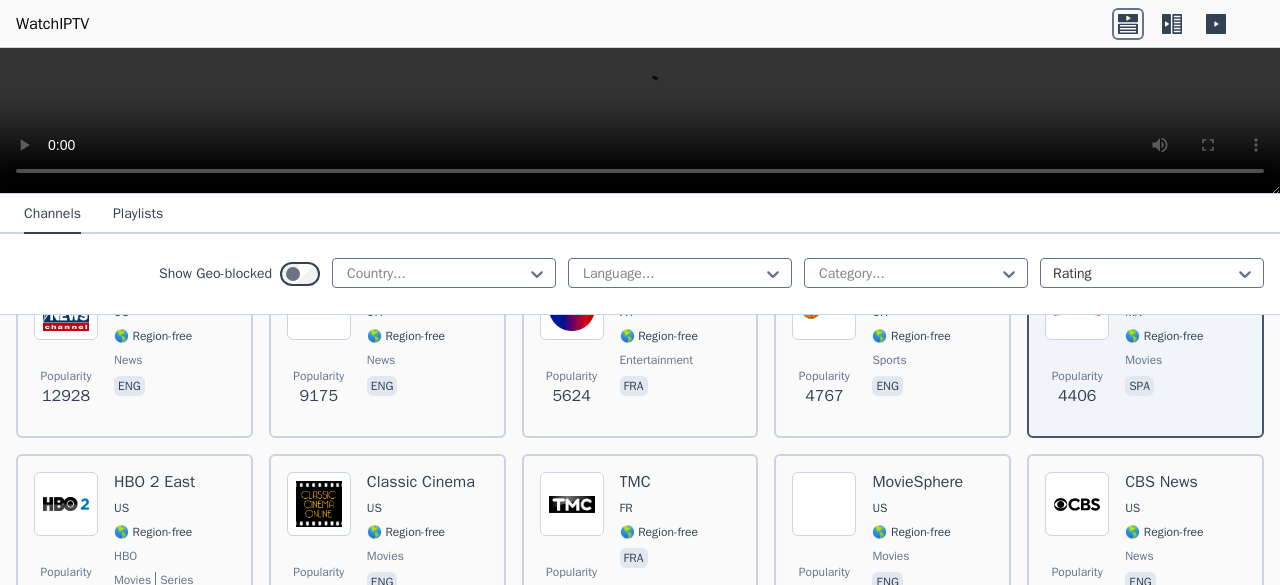 scroll, scrollTop: 291, scrollLeft: 0, axis: vertical 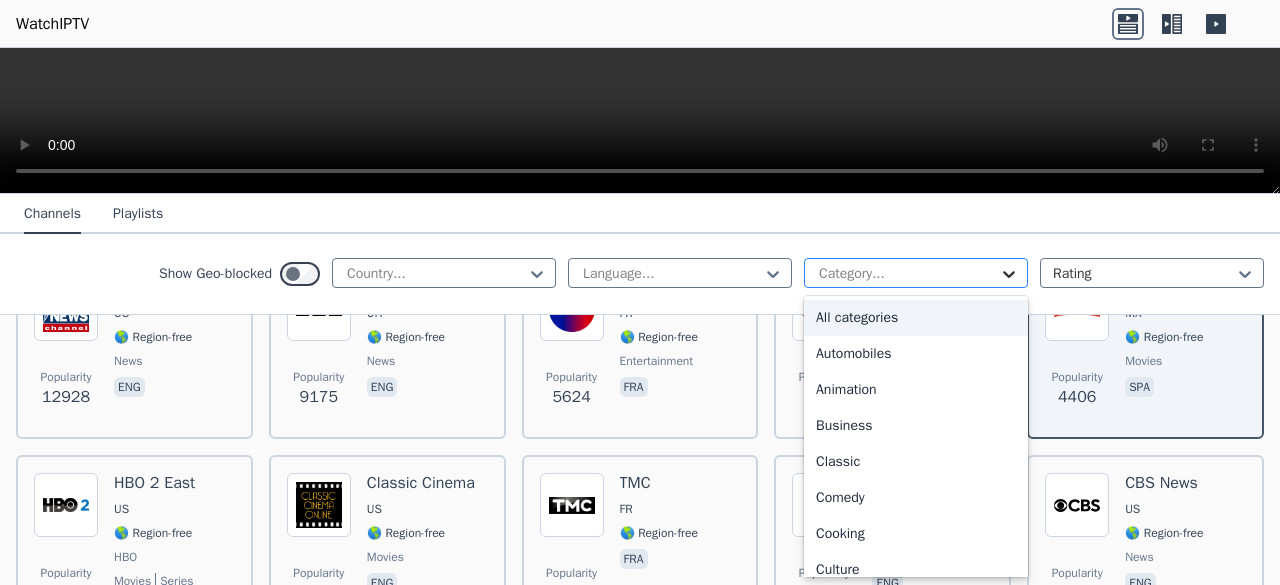 click 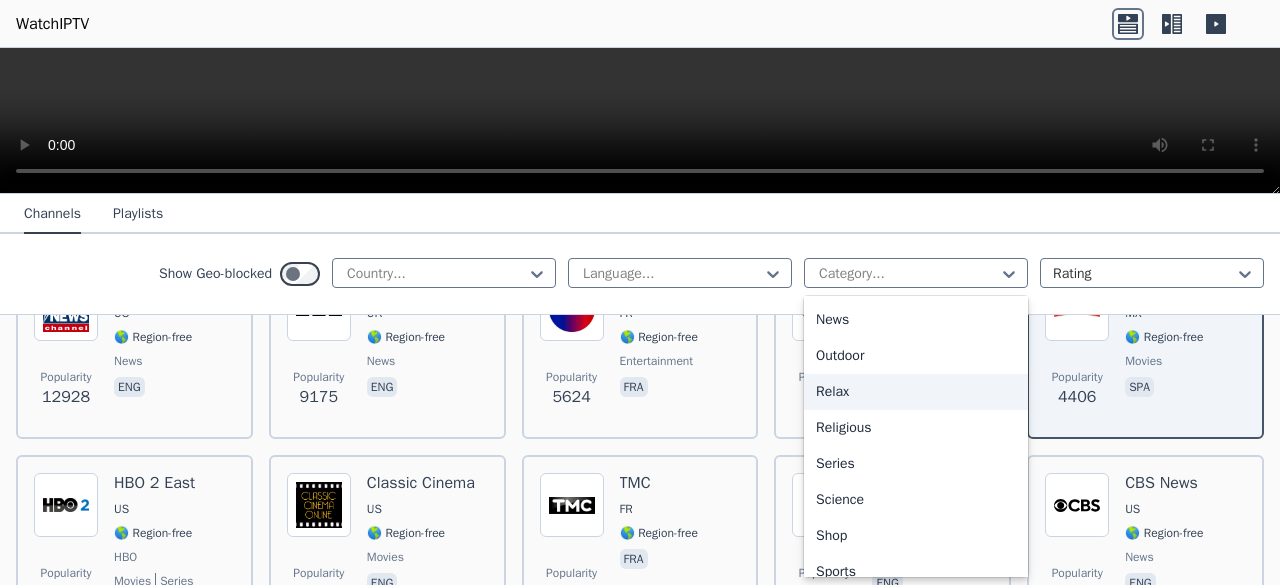 scroll, scrollTop: 698, scrollLeft: 0, axis: vertical 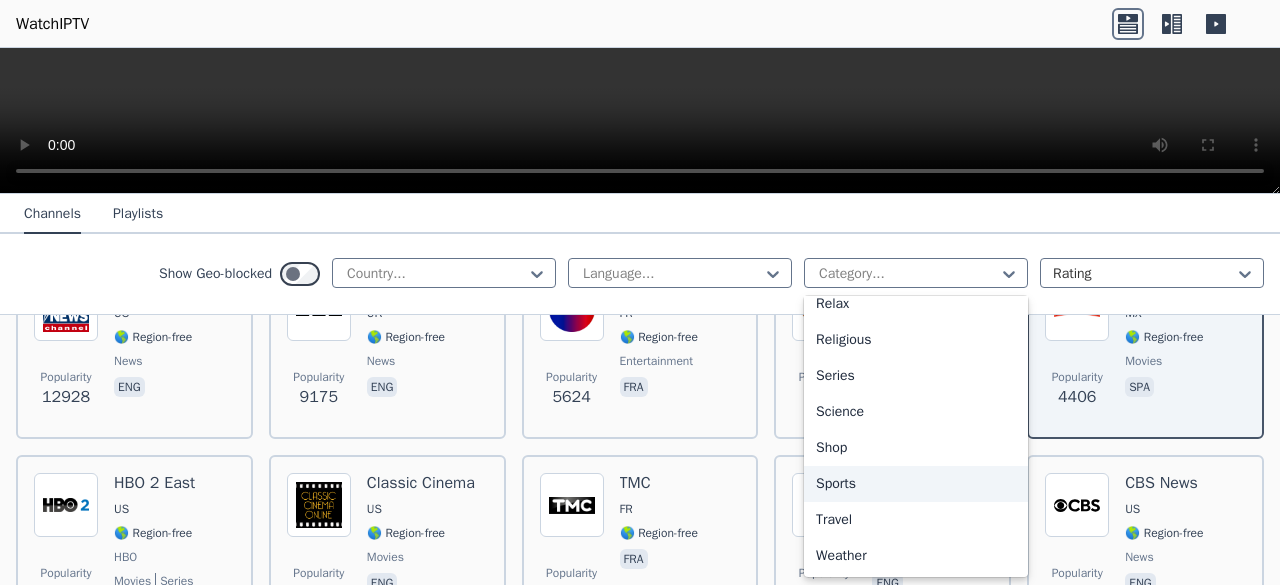 click on "Sports" at bounding box center [916, 484] 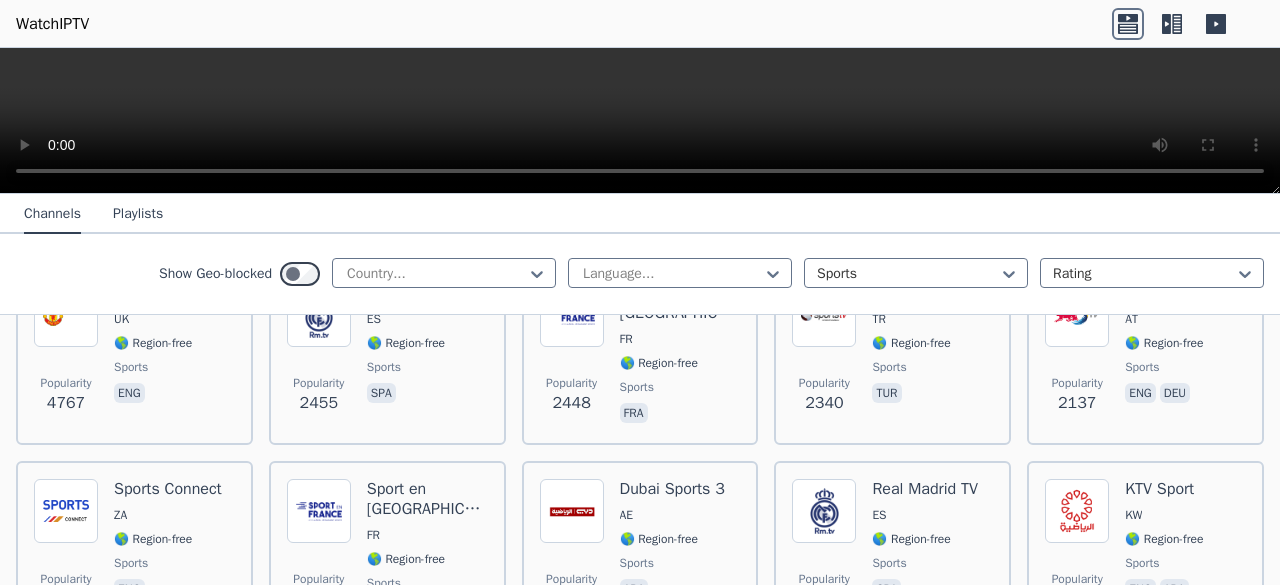 scroll, scrollTop: 0, scrollLeft: 0, axis: both 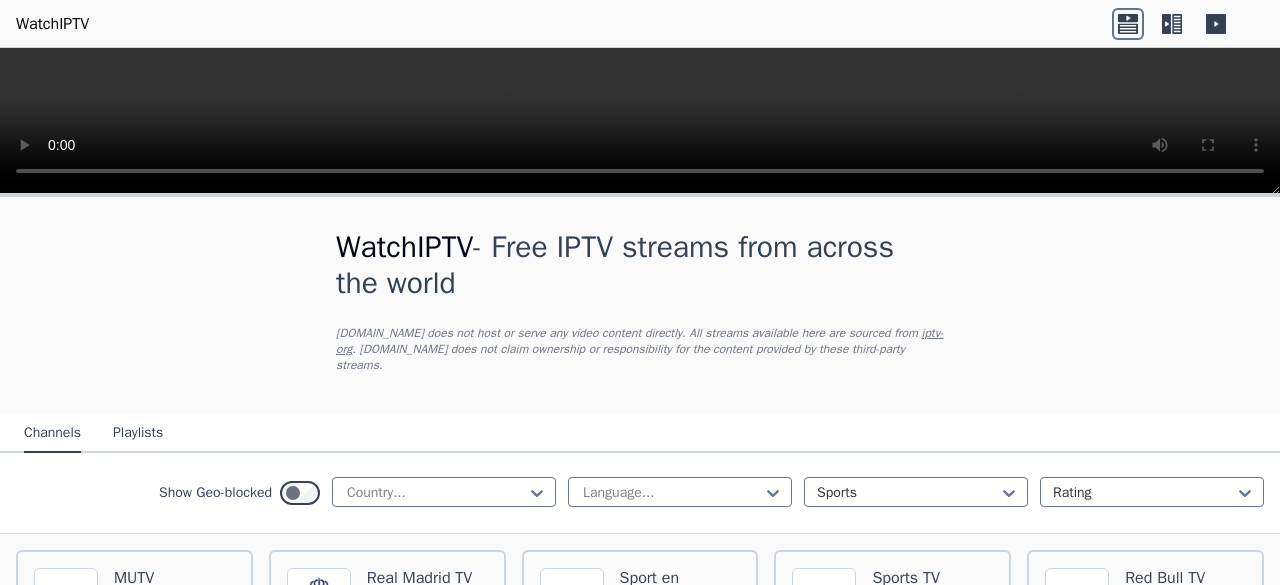 click on "Playlists" at bounding box center (138, 434) 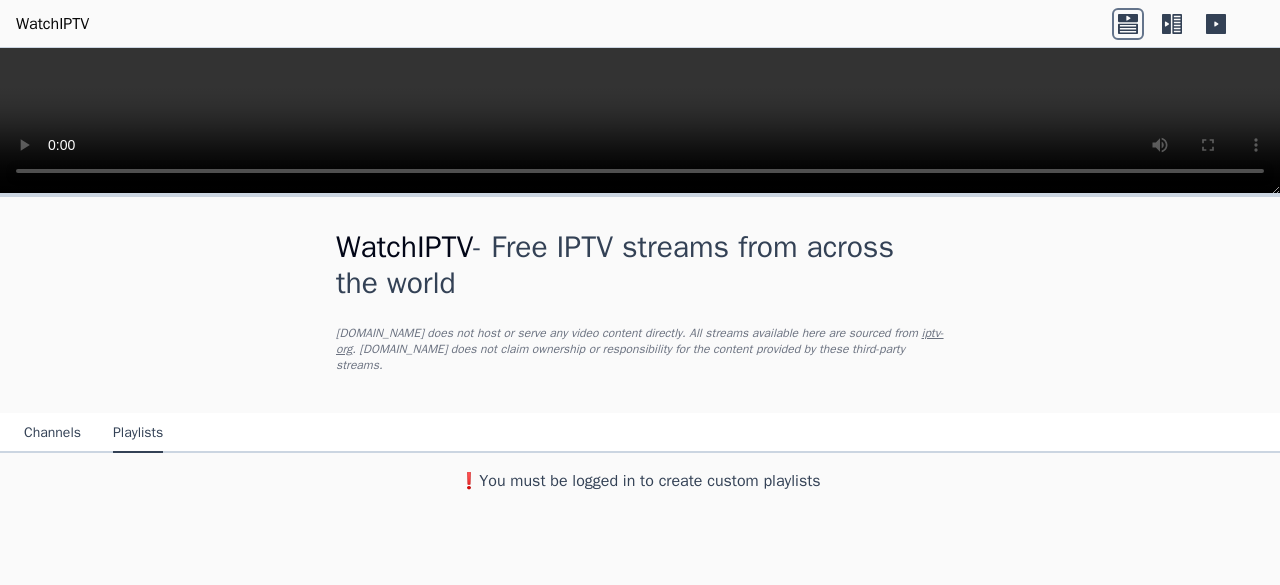 click on "Channels" at bounding box center (52, 434) 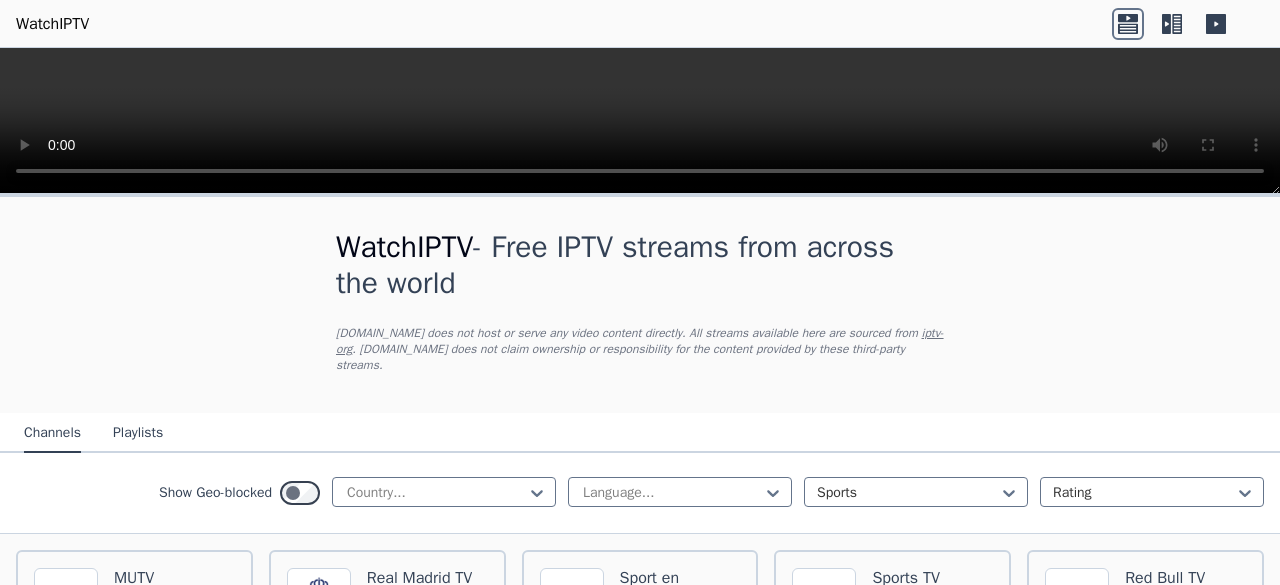 scroll, scrollTop: 154, scrollLeft: 0, axis: vertical 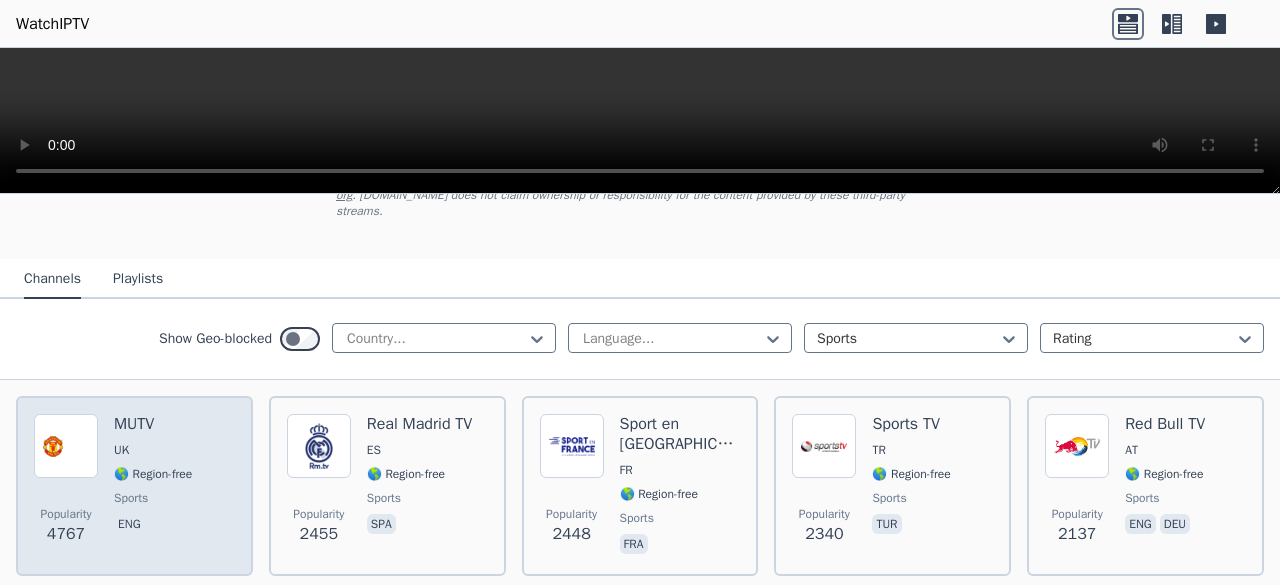 click on "🌎 Region-free" at bounding box center [153, 474] 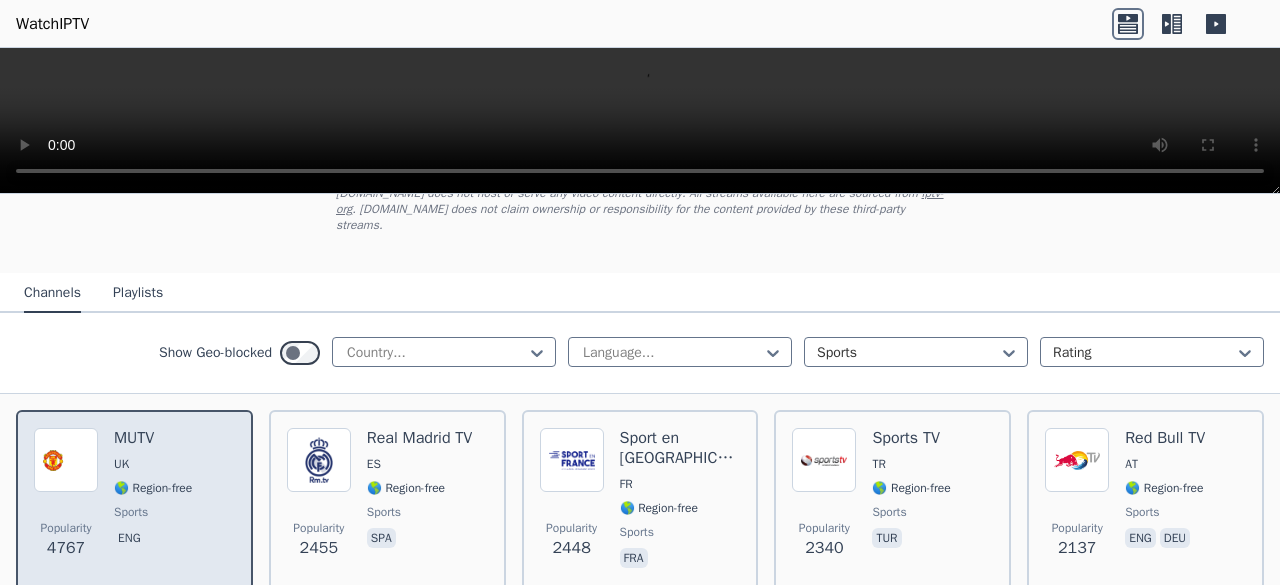 scroll, scrollTop: 154, scrollLeft: 0, axis: vertical 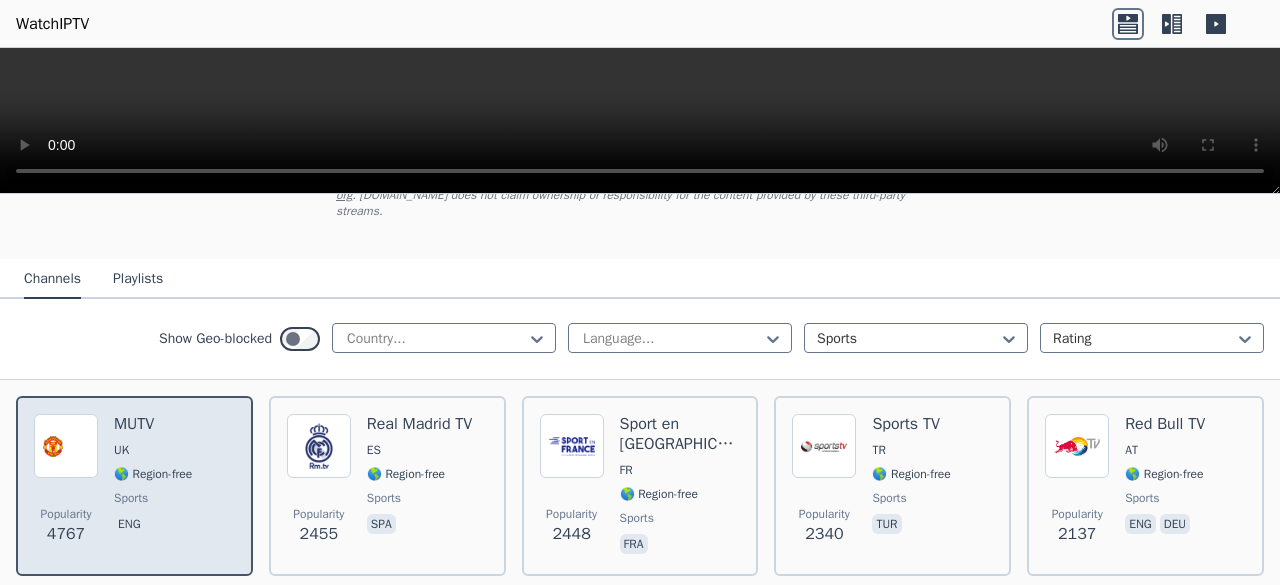 click on "sports" at bounding box center (153, 498) 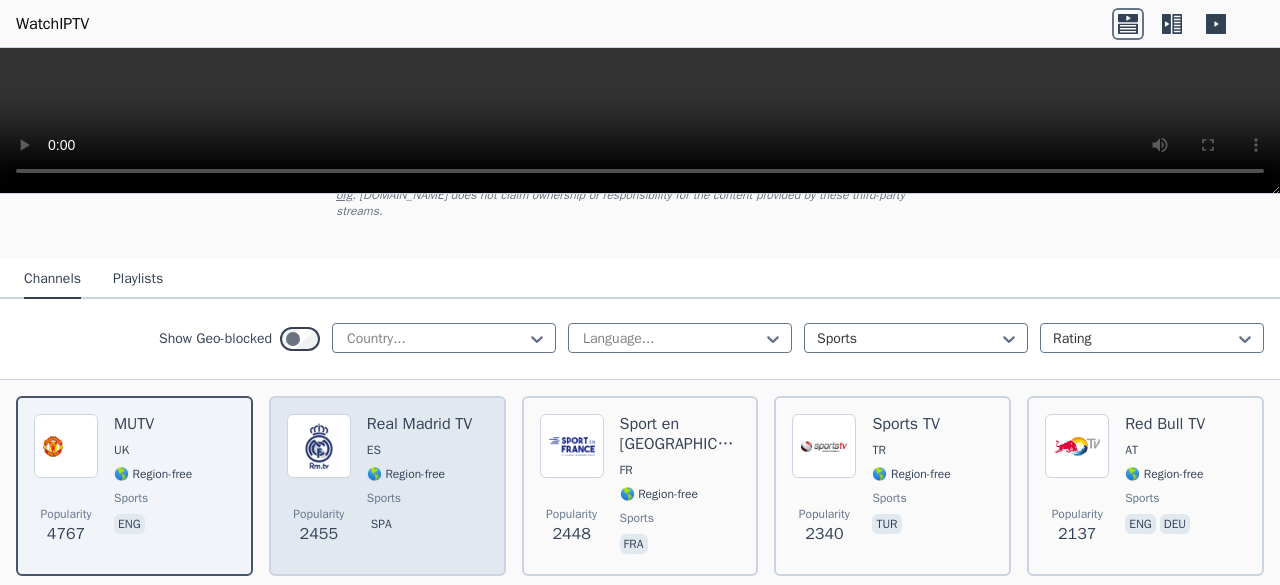 click on "sports" at bounding box center [384, 498] 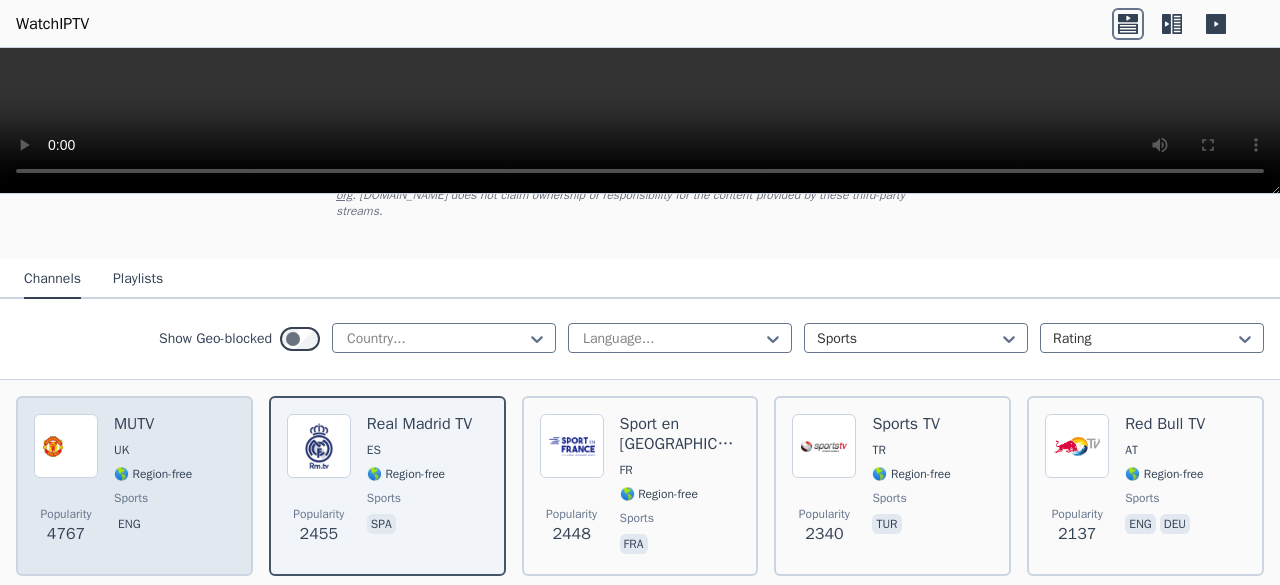 click on "Popularity 4767 MUTV [GEOGRAPHIC_DATA] 🌎 Region-free sports eng" at bounding box center (134, 486) 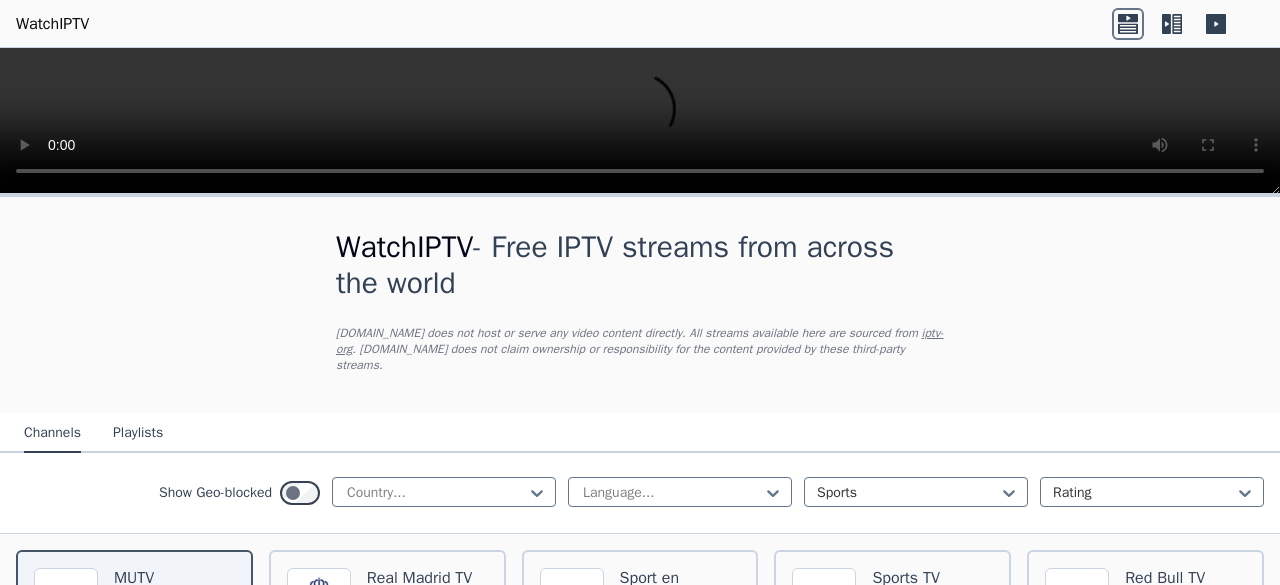 scroll, scrollTop: 220, scrollLeft: 0, axis: vertical 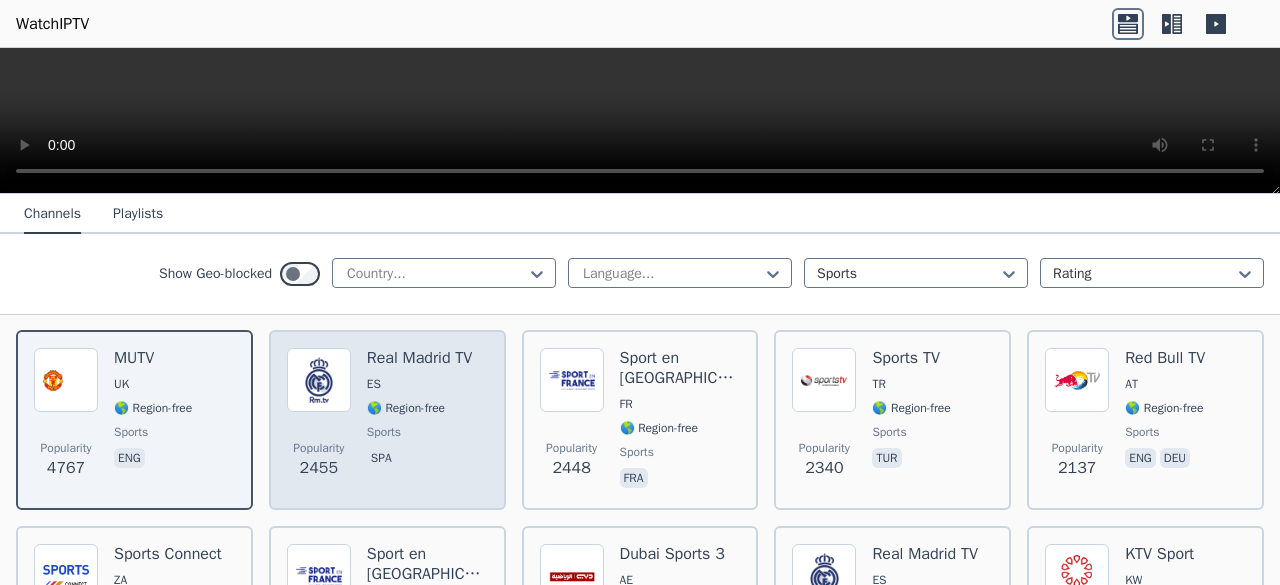 click at bounding box center [319, 380] 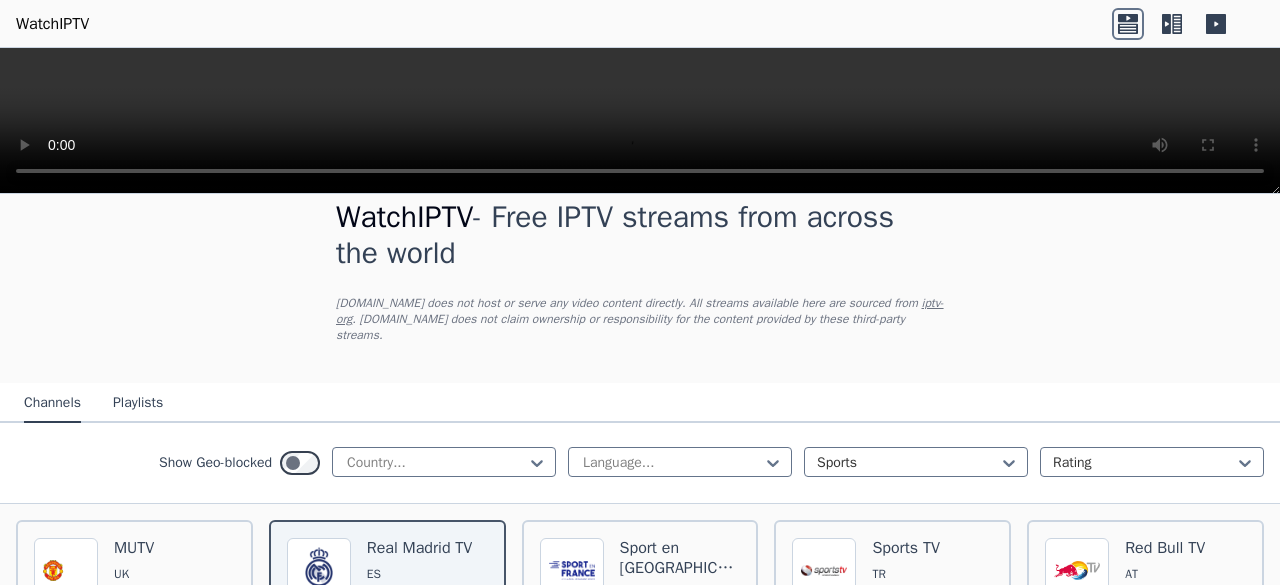 scroll, scrollTop: 4, scrollLeft: 0, axis: vertical 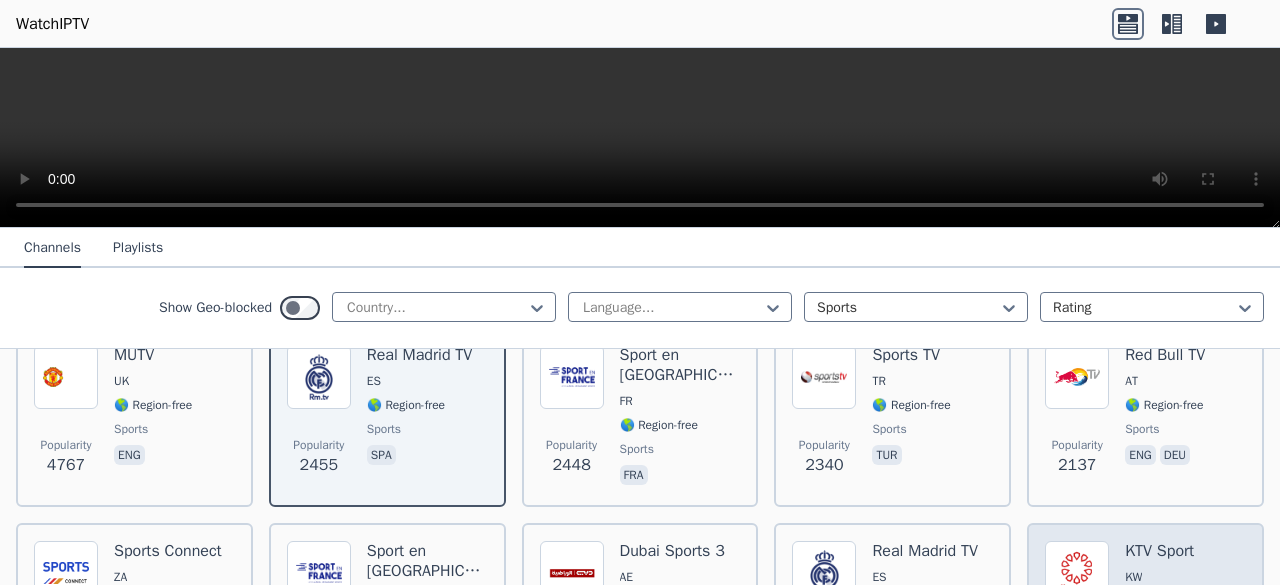 click at bounding box center (1077, 573) 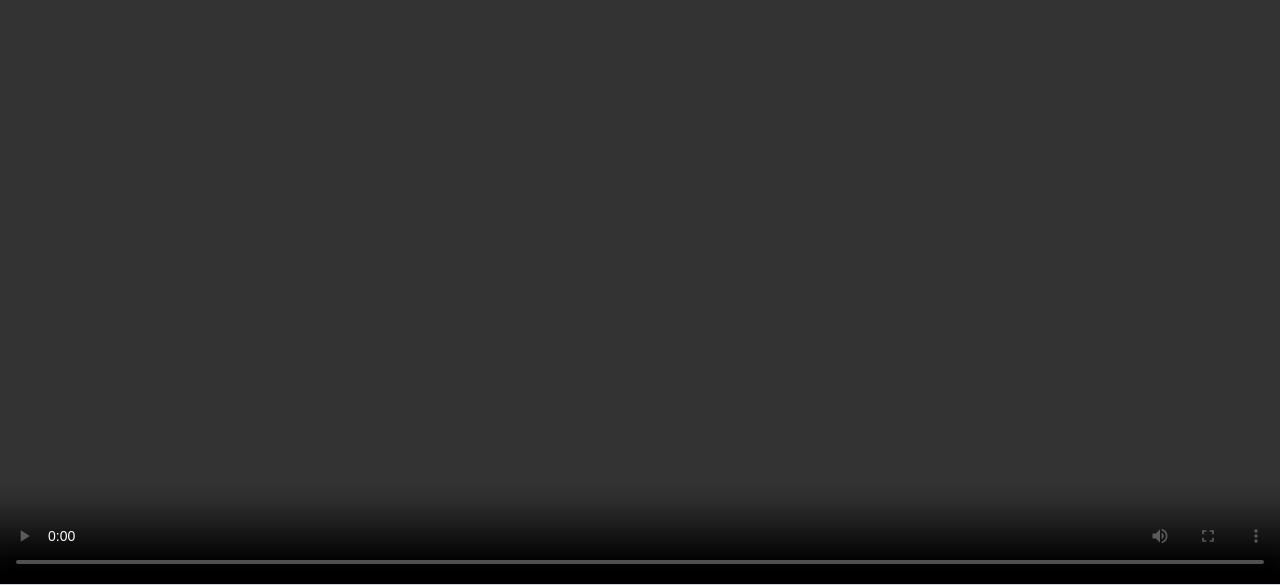scroll, scrollTop: 557, scrollLeft: 0, axis: vertical 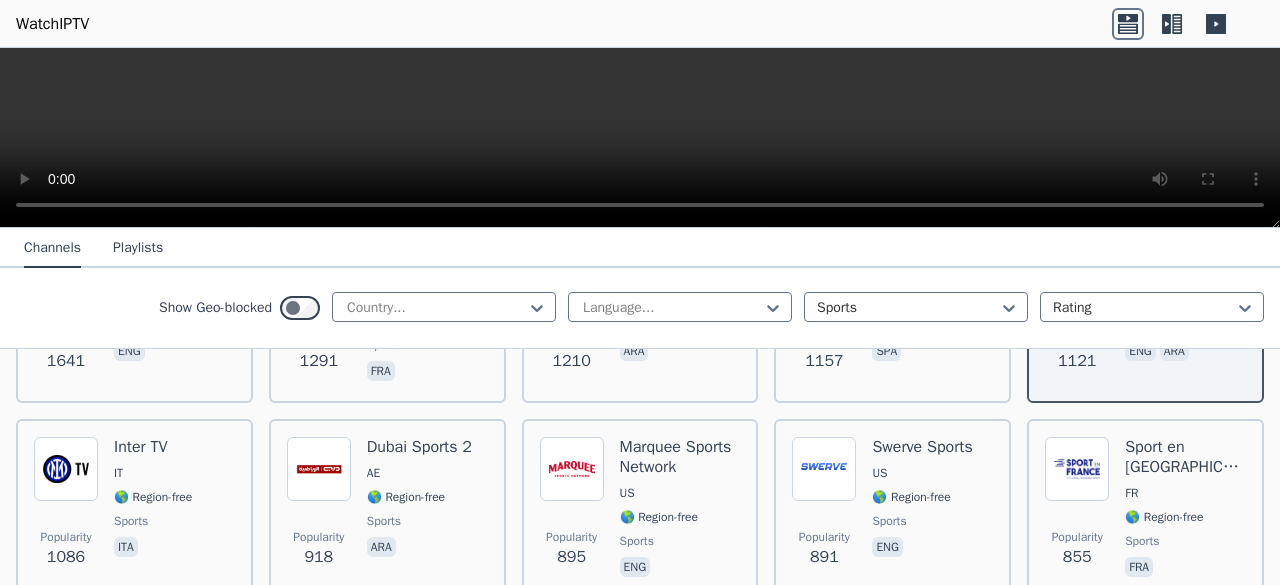 click on "US" at bounding box center [922, 473] 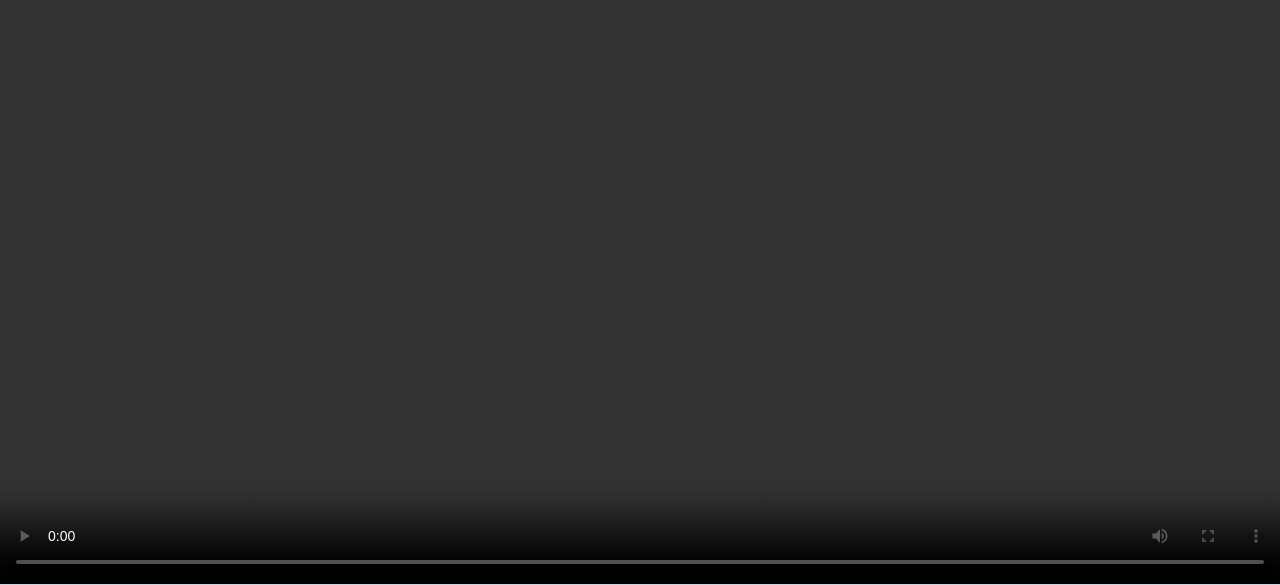 scroll, scrollTop: 693, scrollLeft: 0, axis: vertical 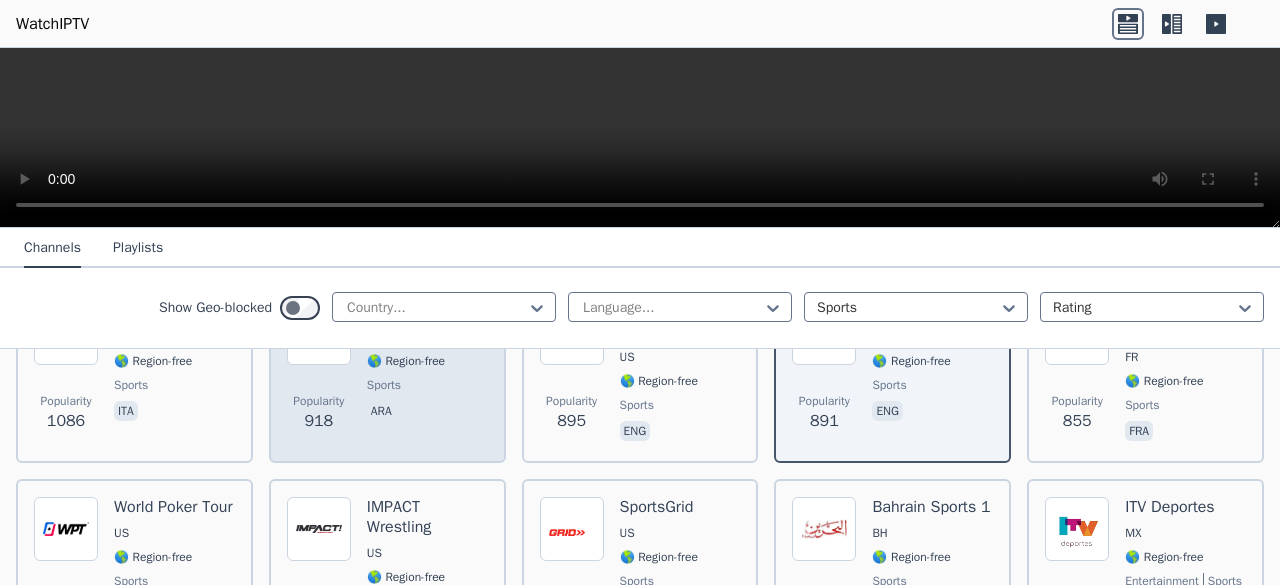 click on "ara" at bounding box center [419, 413] 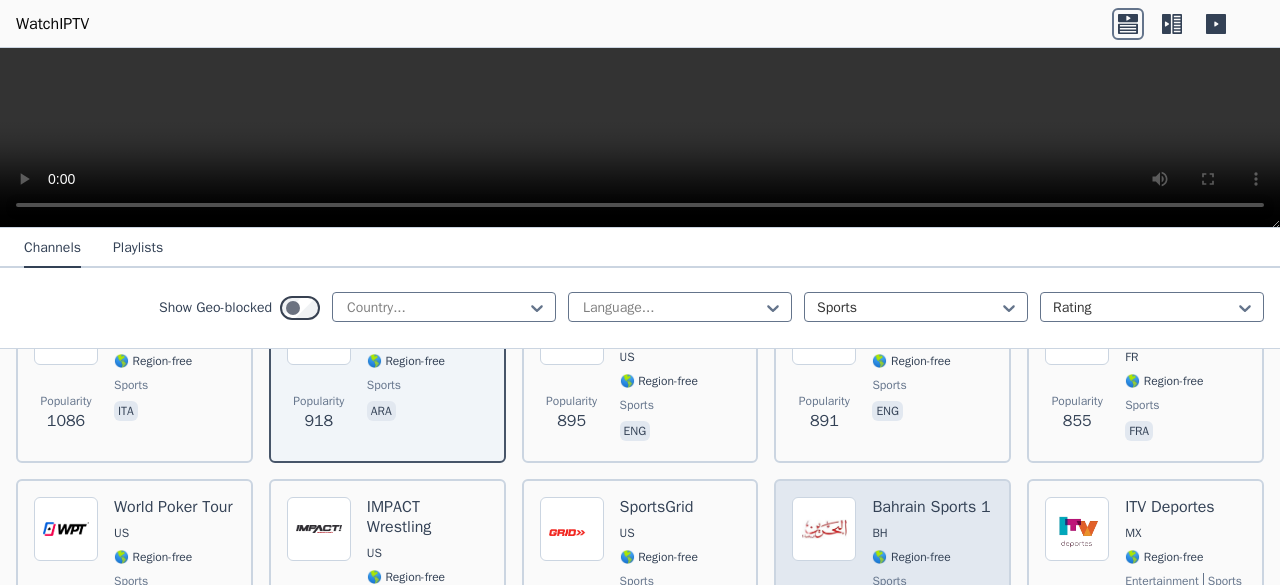 click on "🌎 Region-free" at bounding box center [911, 557] 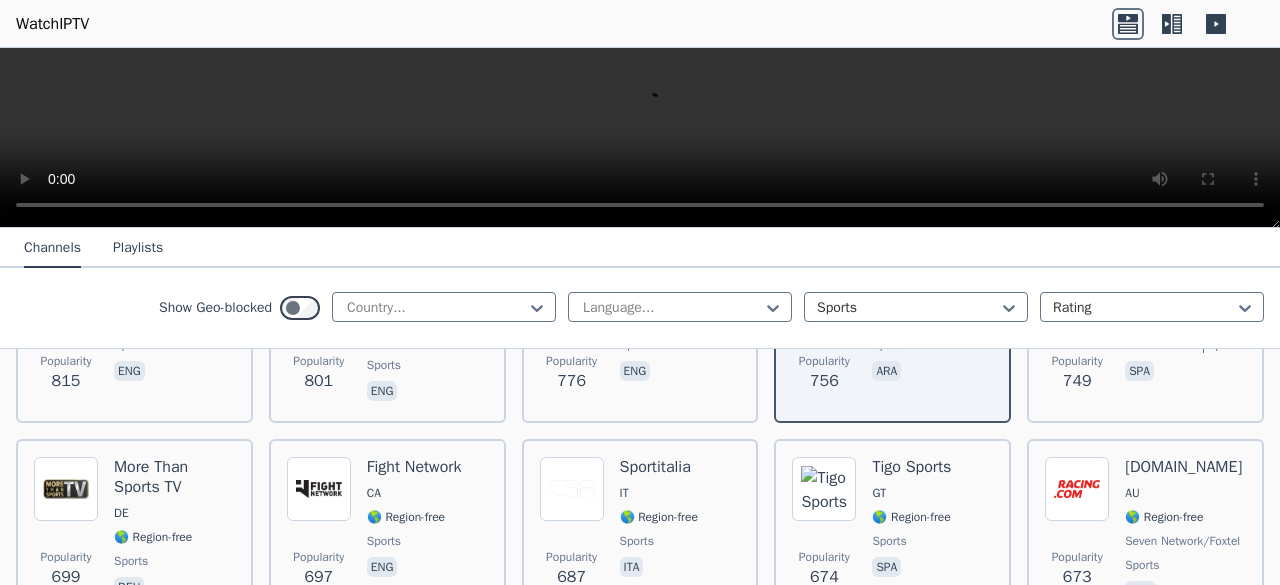 scroll, scrollTop: 928, scrollLeft: 0, axis: vertical 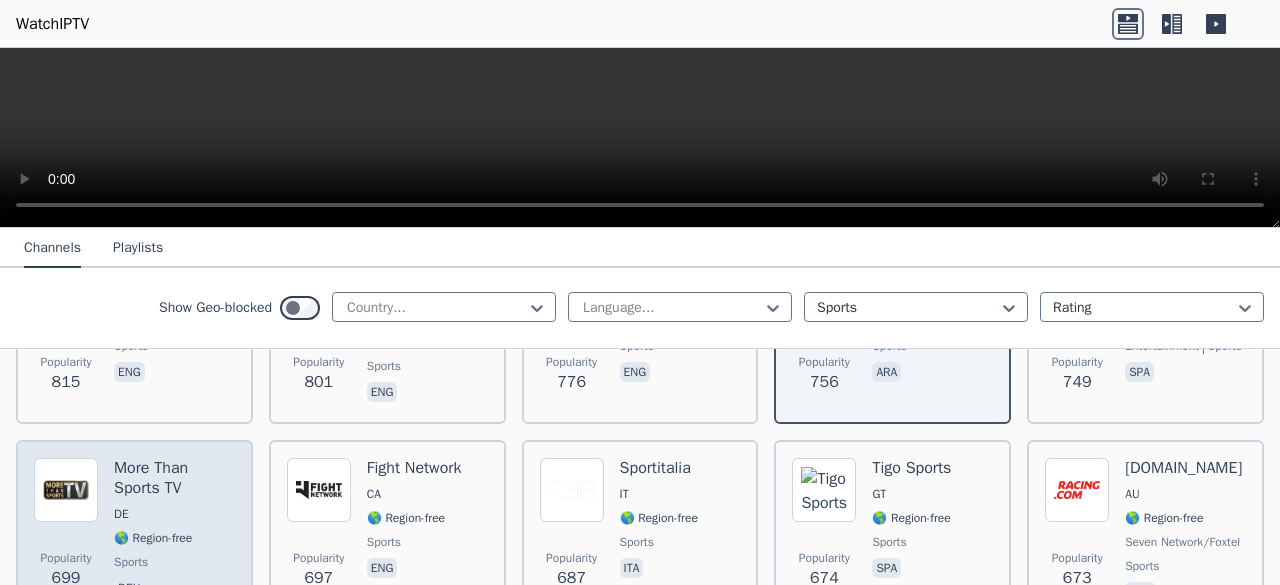 click on "DE" at bounding box center [174, 514] 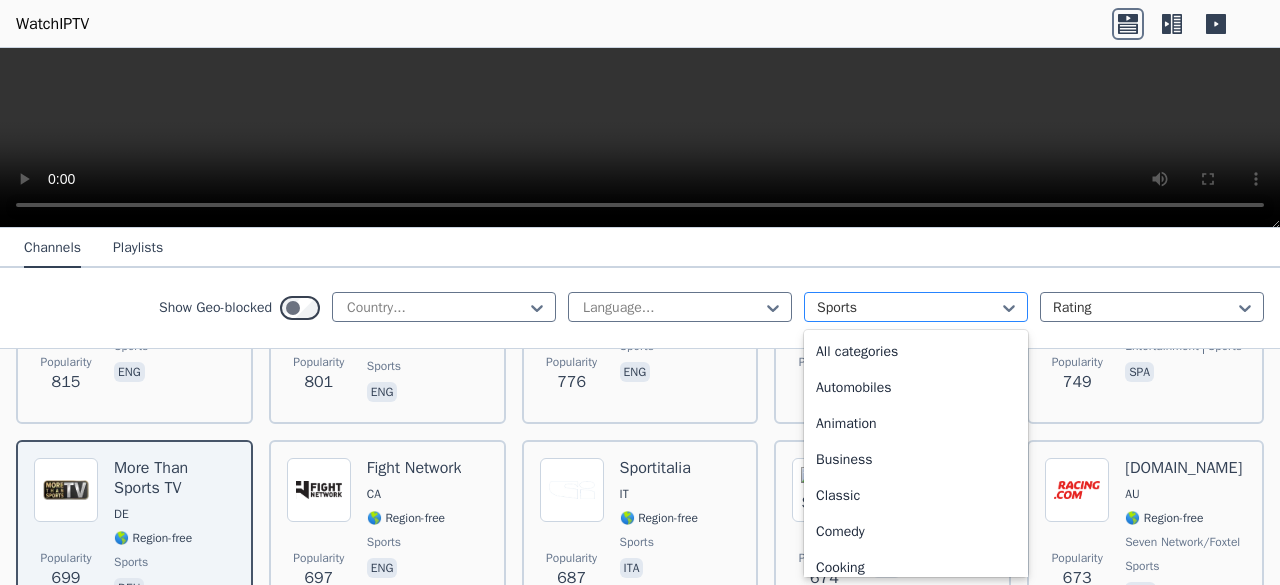 click at bounding box center [908, 308] 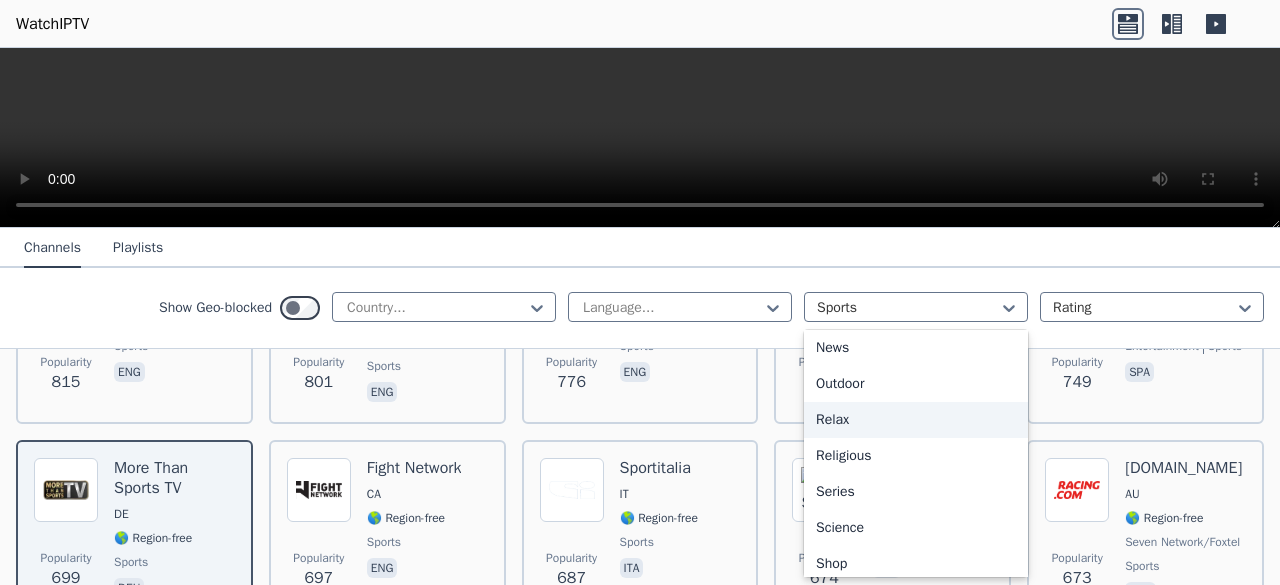 scroll, scrollTop: 683, scrollLeft: 0, axis: vertical 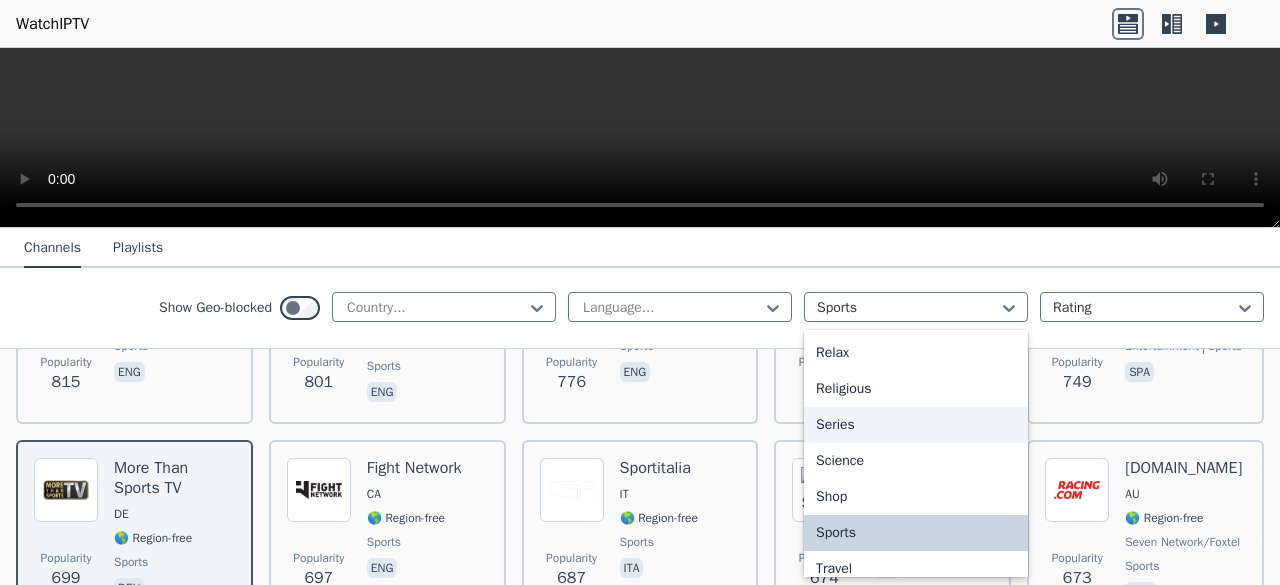 click on "Series" at bounding box center [916, 425] 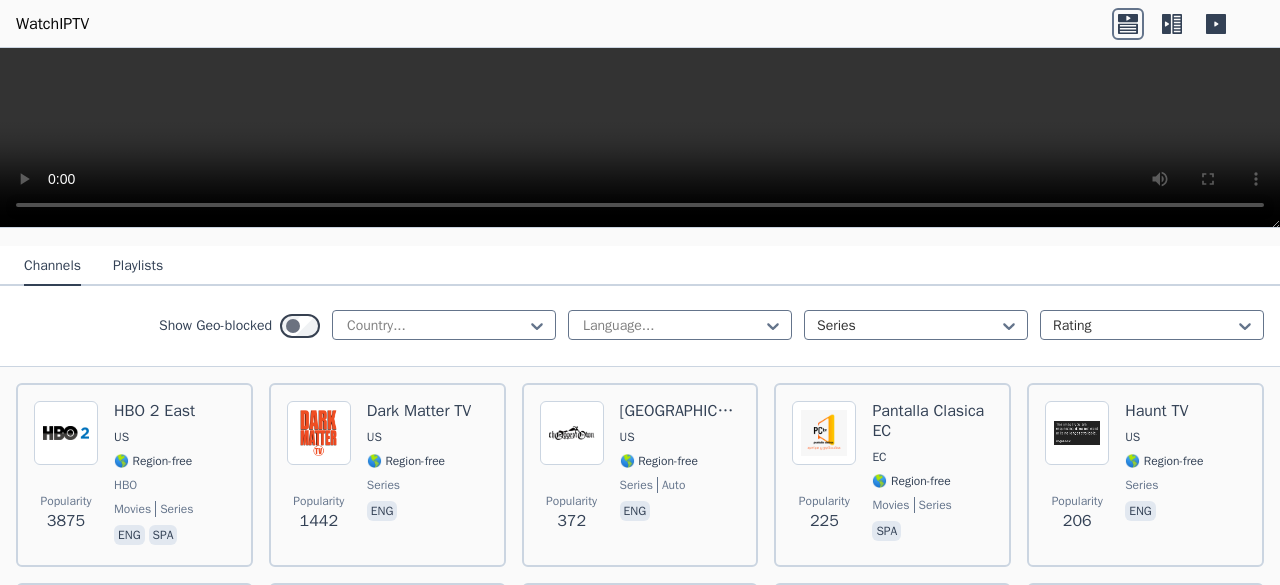 scroll, scrollTop: 202, scrollLeft: 0, axis: vertical 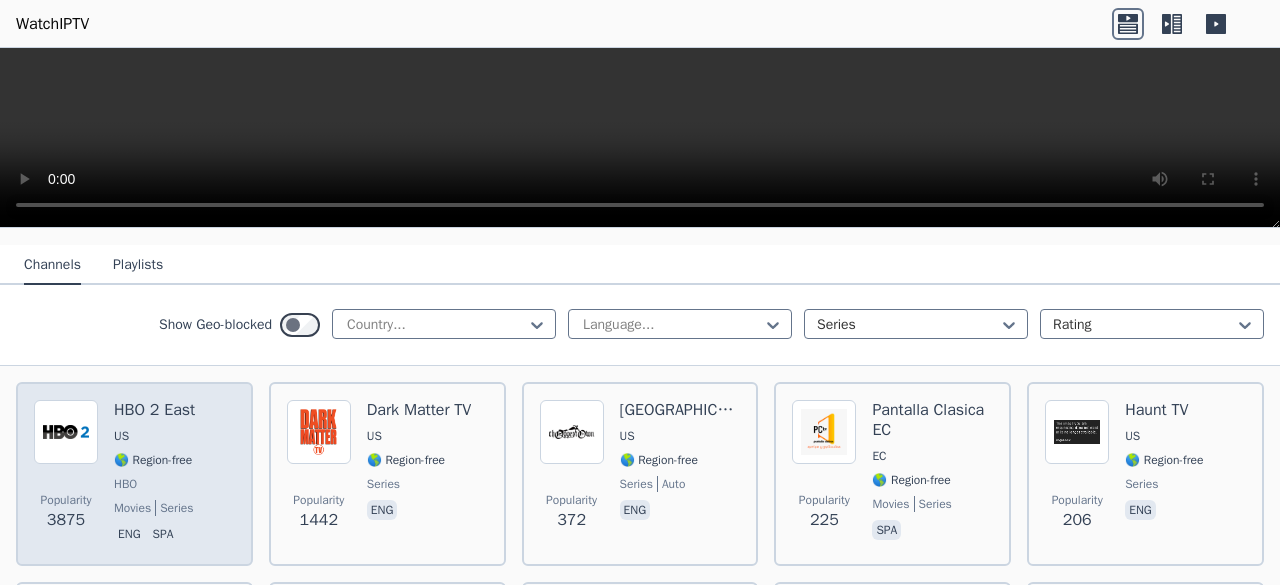 click on "Popularity 3875 HBO 2 East US 🌎 Region-free HBO movies series eng spa" at bounding box center [134, 474] 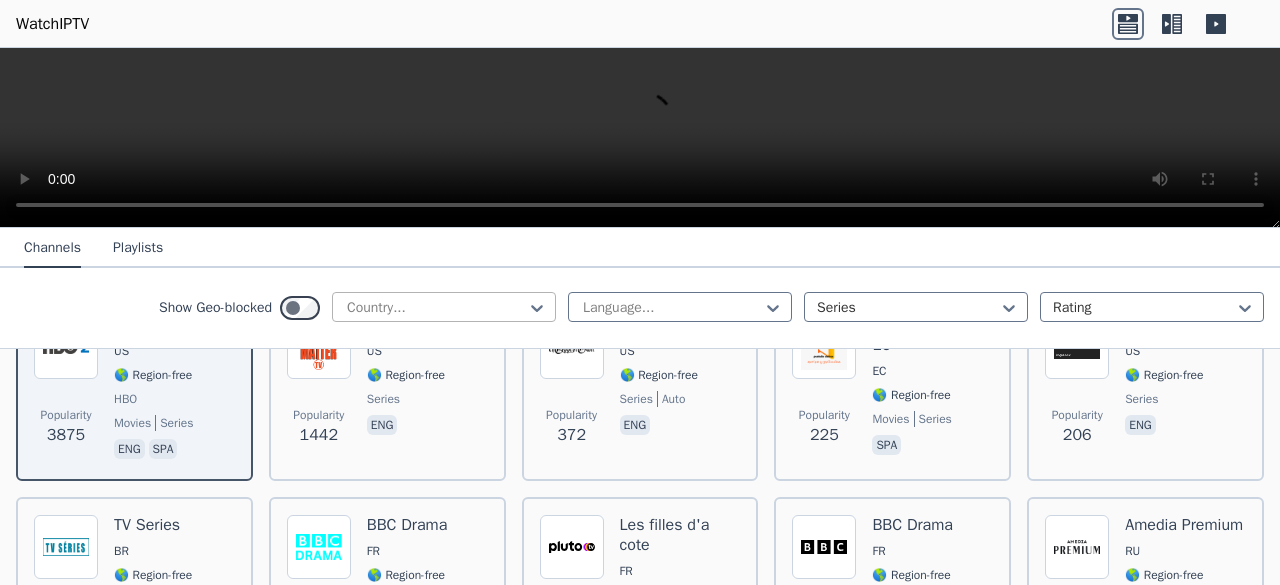 scroll, scrollTop: 287, scrollLeft: 0, axis: vertical 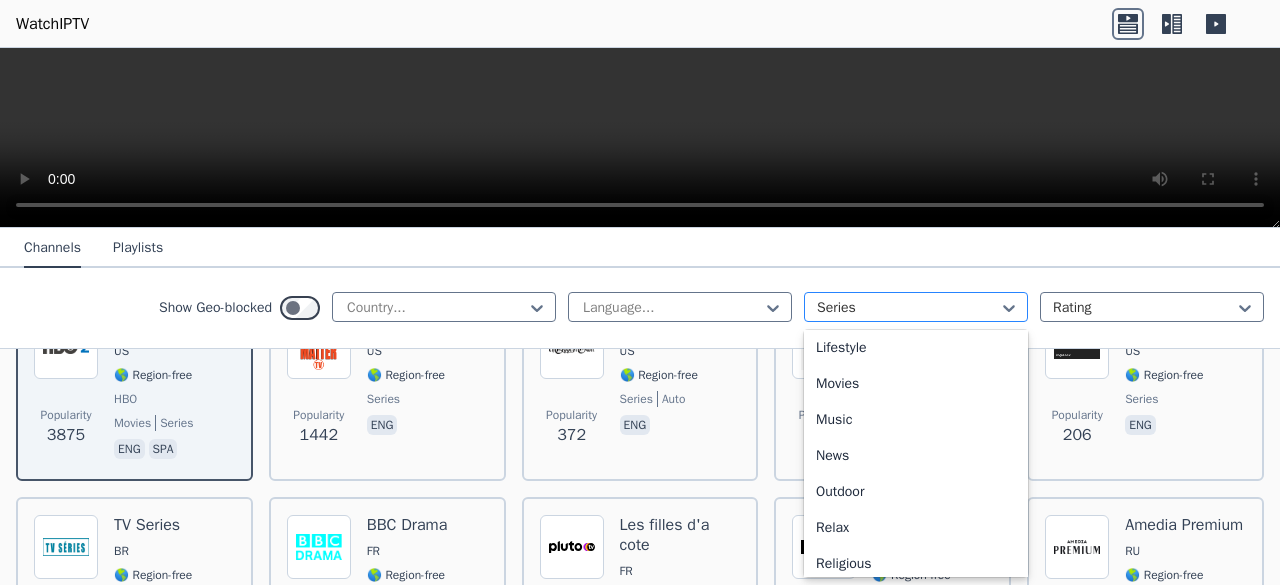 click at bounding box center [908, 308] 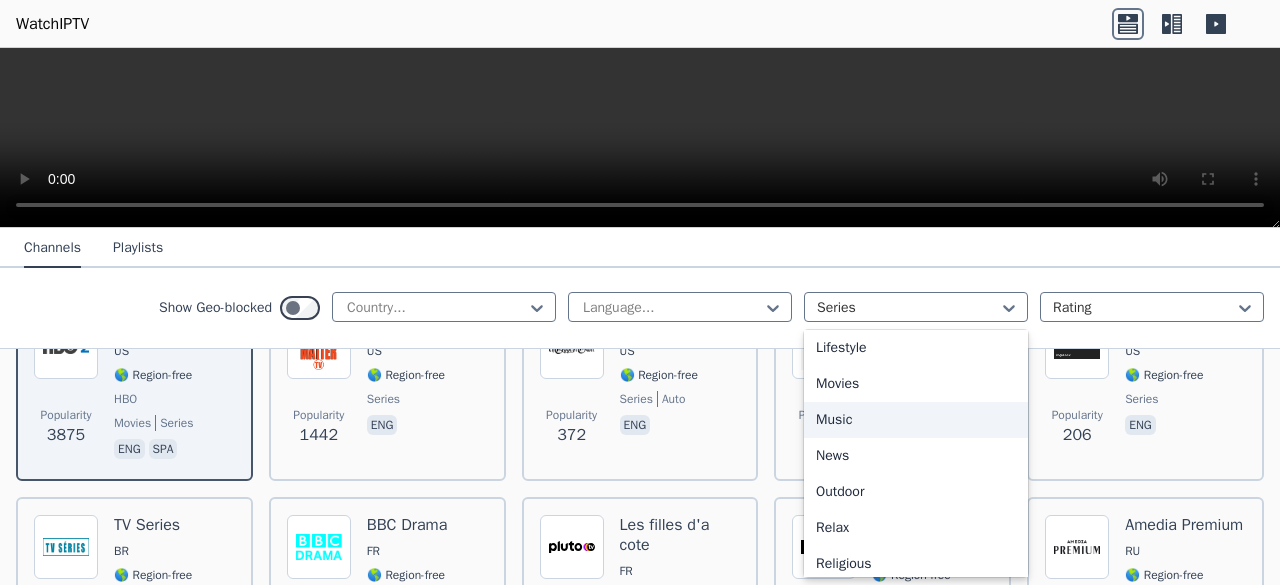 click on "Music" at bounding box center (916, 420) 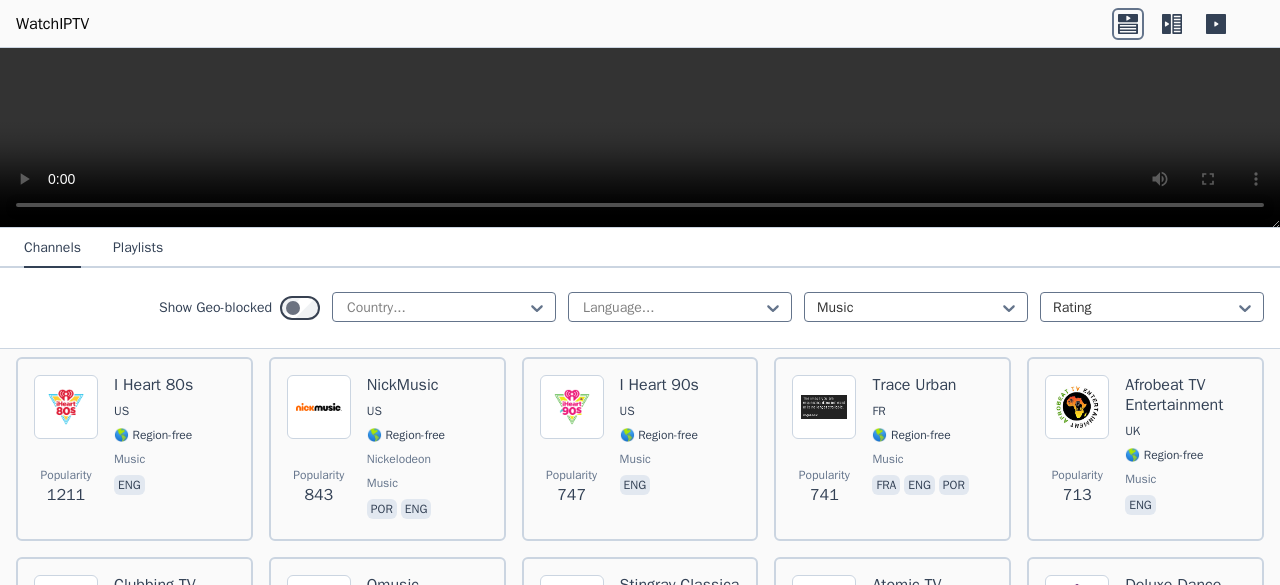 scroll, scrollTop: 226, scrollLeft: 0, axis: vertical 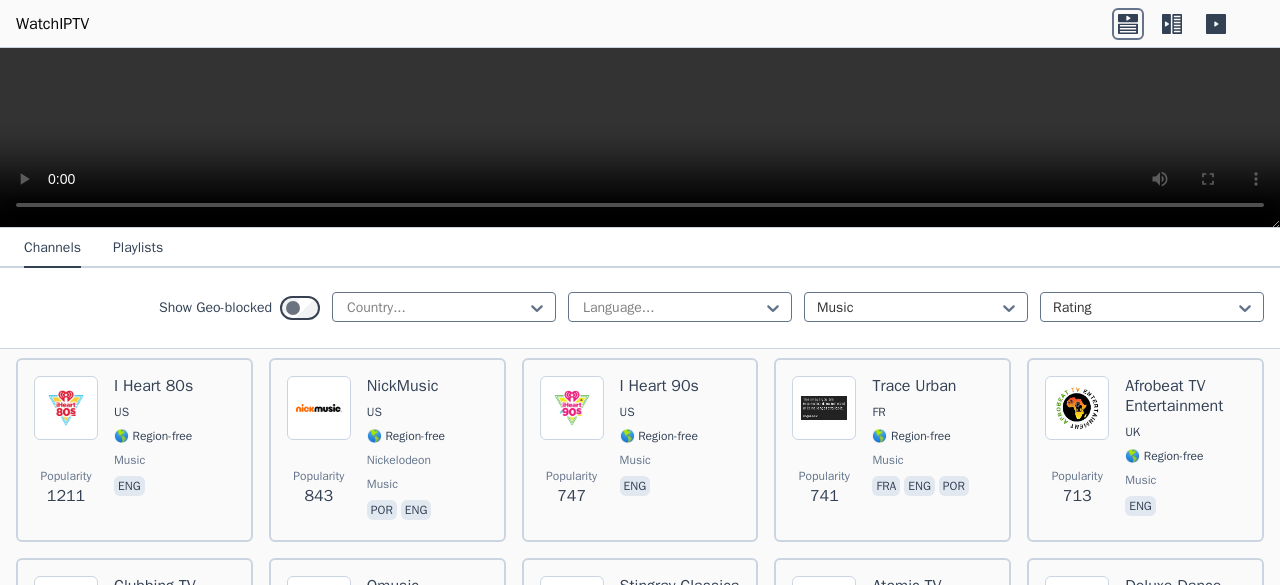 click on "🌎 Region-free" at bounding box center [911, 436] 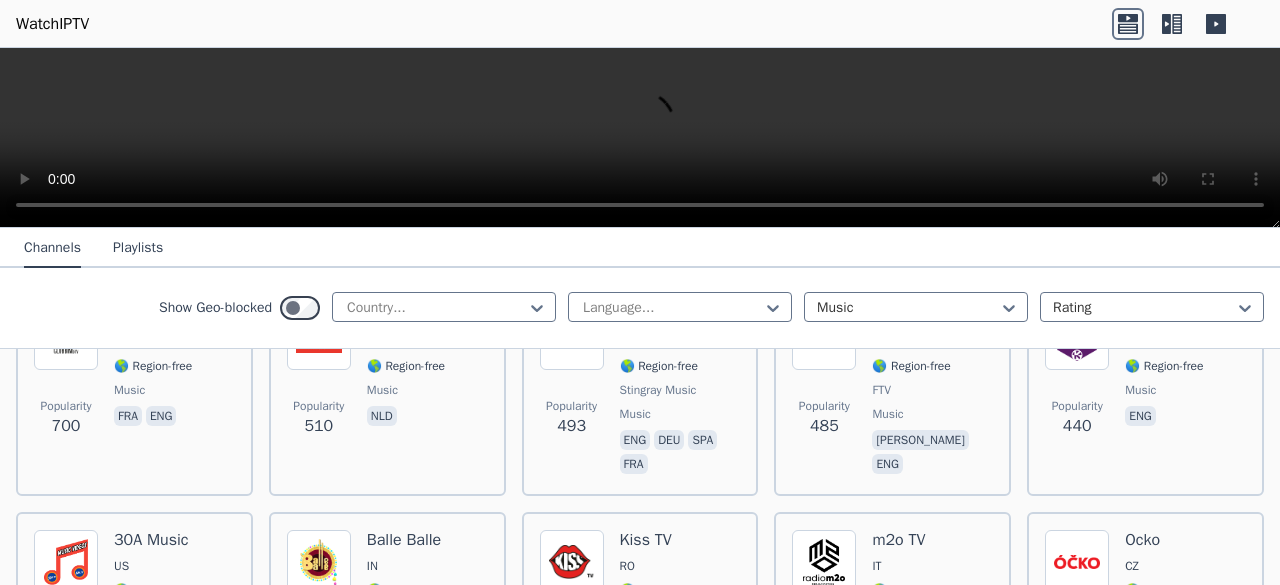 scroll, scrollTop: 483, scrollLeft: 0, axis: vertical 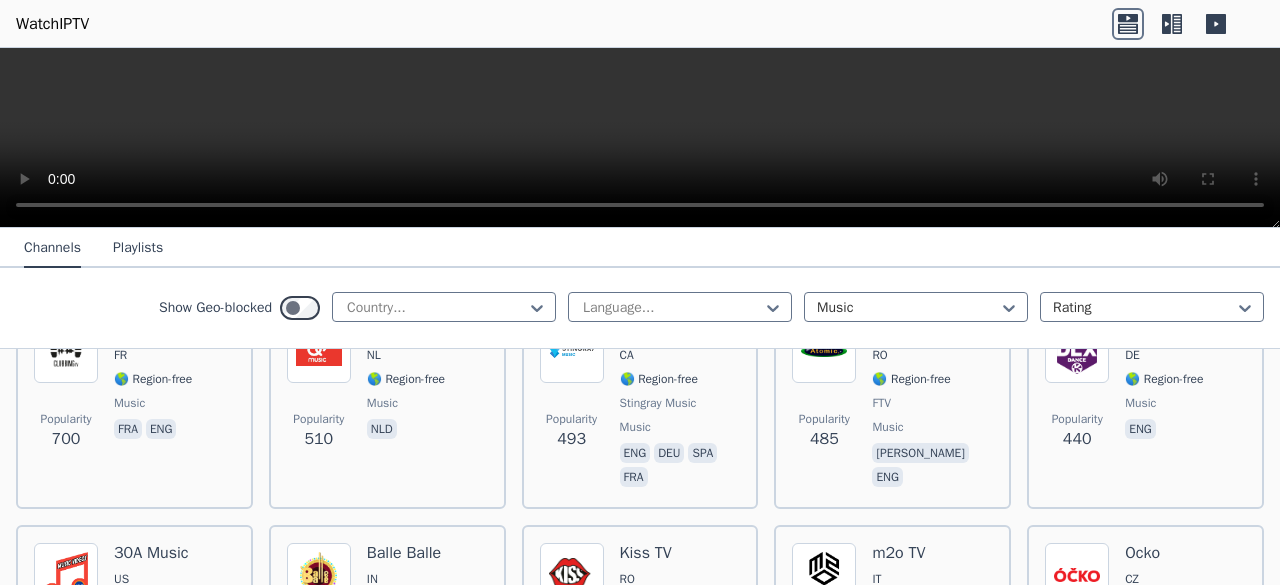 click on "eng deu spa fra" at bounding box center [680, 467] 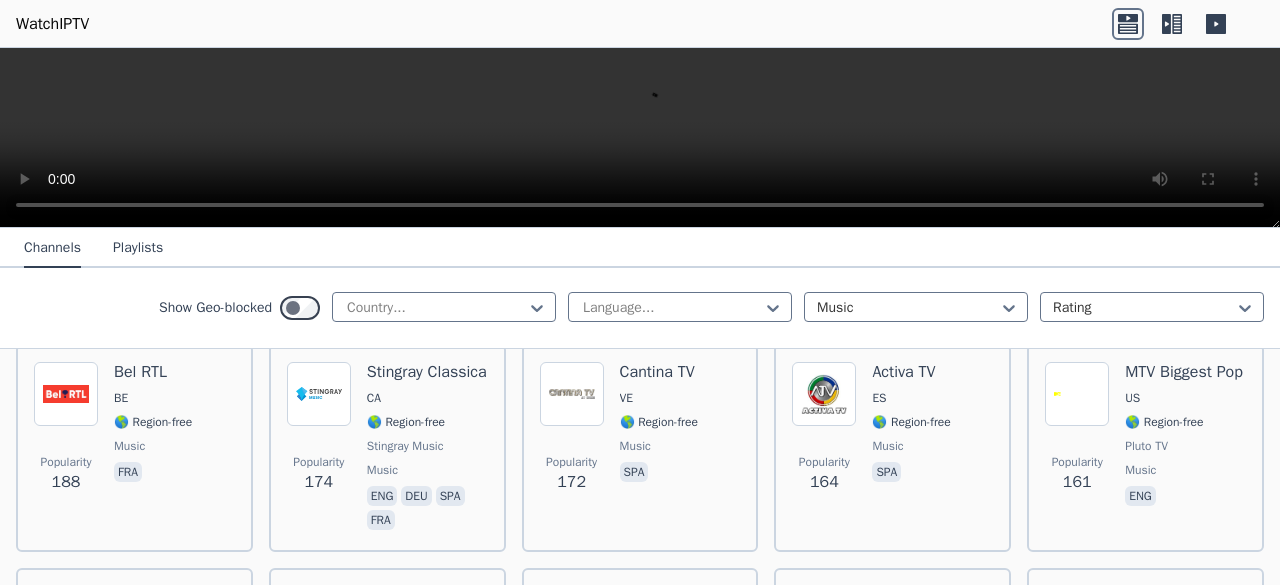 scroll, scrollTop: 1256, scrollLeft: 0, axis: vertical 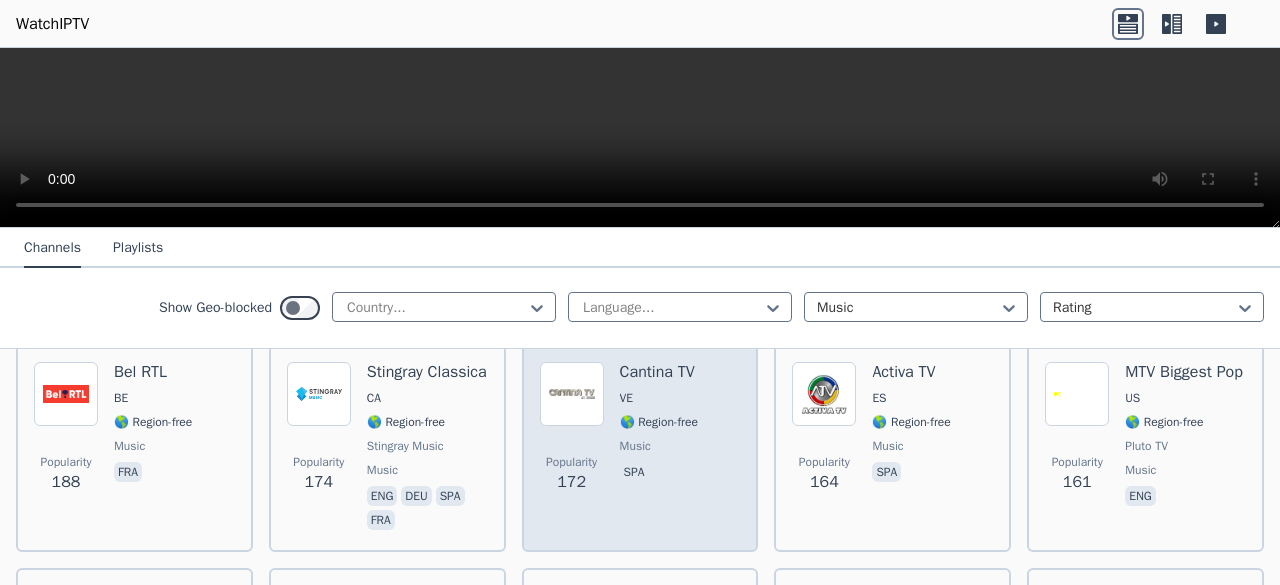 click on "Popularity 172 Cantina TV VE 🌎 Region-free music spa" at bounding box center [640, 448] 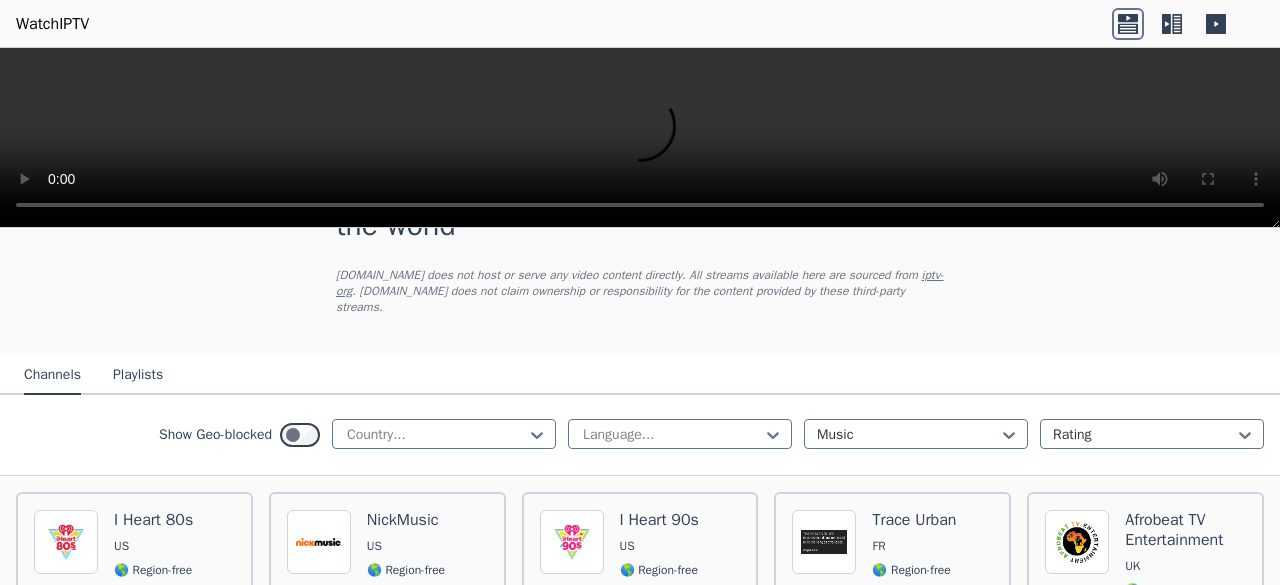 scroll, scrollTop: 129, scrollLeft: 0, axis: vertical 